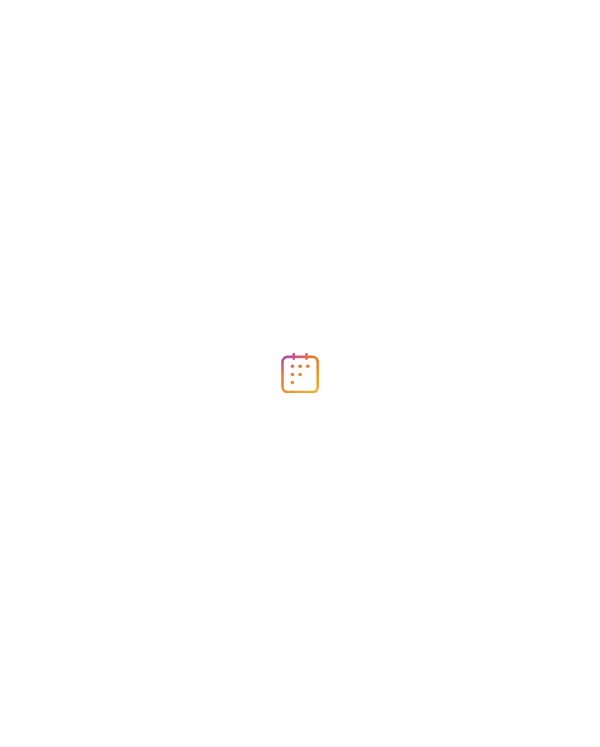scroll, scrollTop: 0, scrollLeft: 0, axis: both 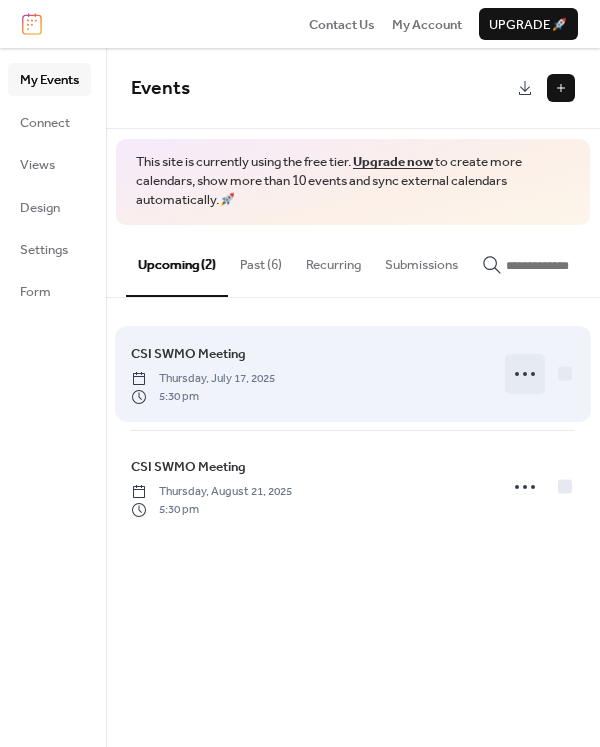 click 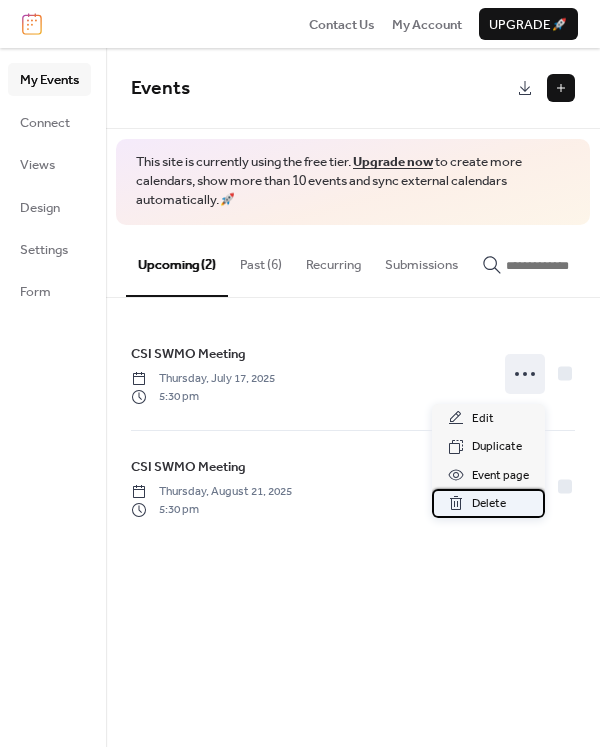 click on "Delete" at bounding box center (489, 504) 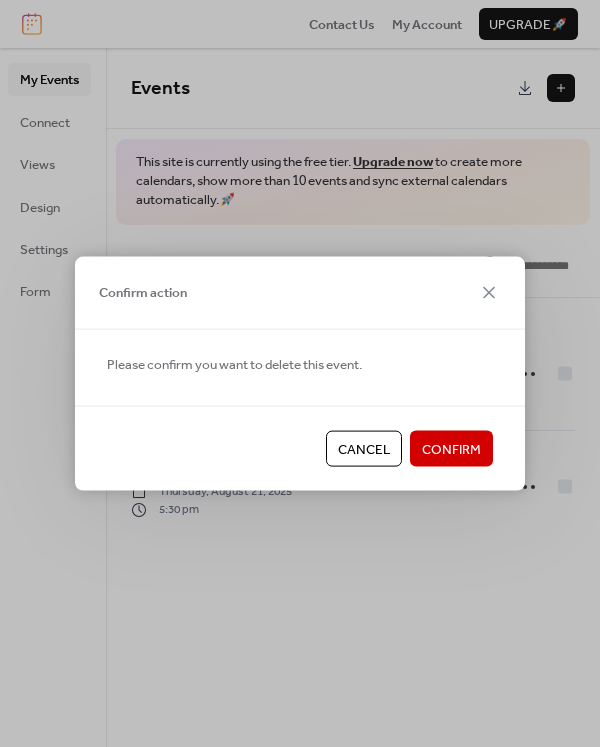 click on "Confirm" at bounding box center (451, 450) 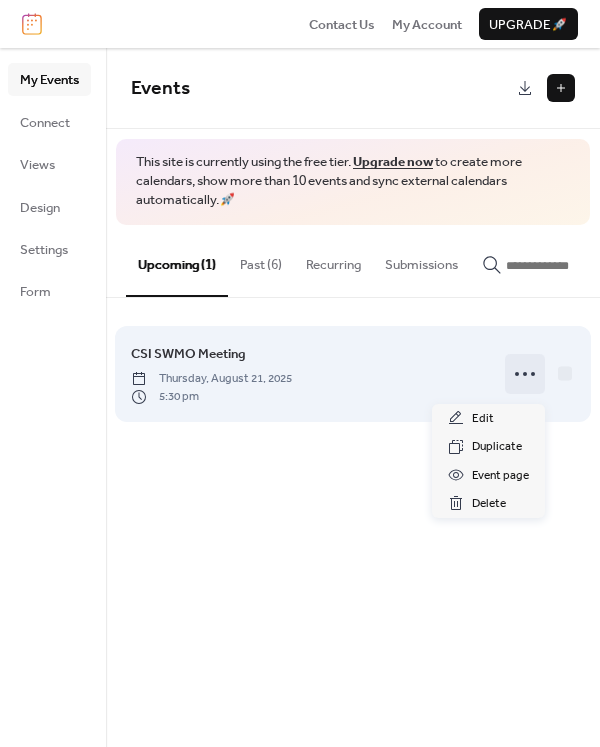 click 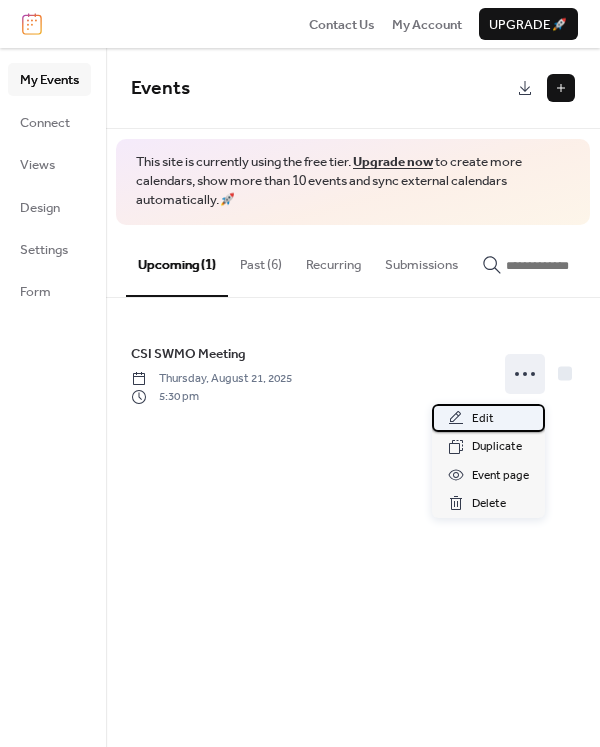 click on "Edit" at bounding box center [488, 418] 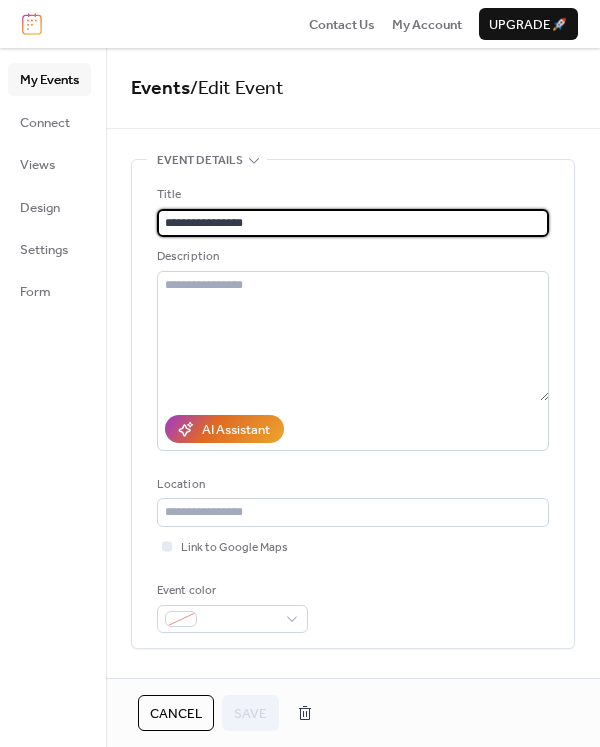 drag, startPoint x: 298, startPoint y: 224, endPoint x: 188, endPoint y: 227, distance: 110.0409 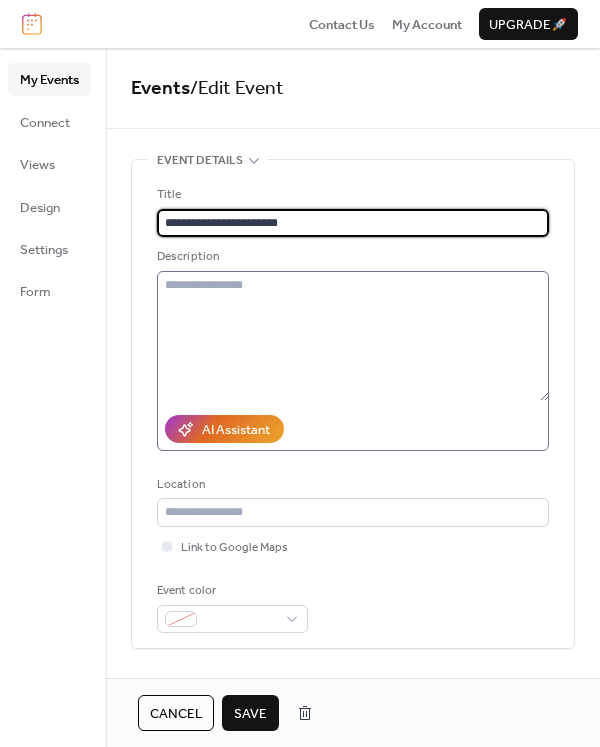 type on "**********" 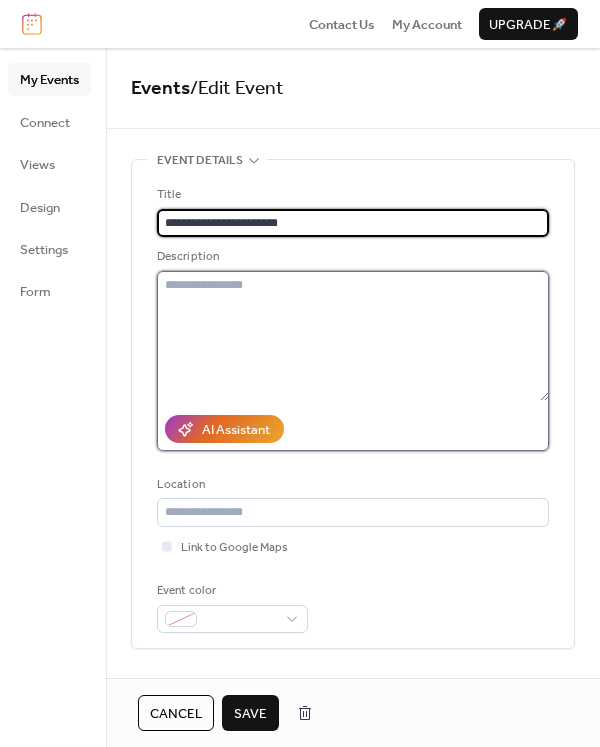 click at bounding box center (353, 336) 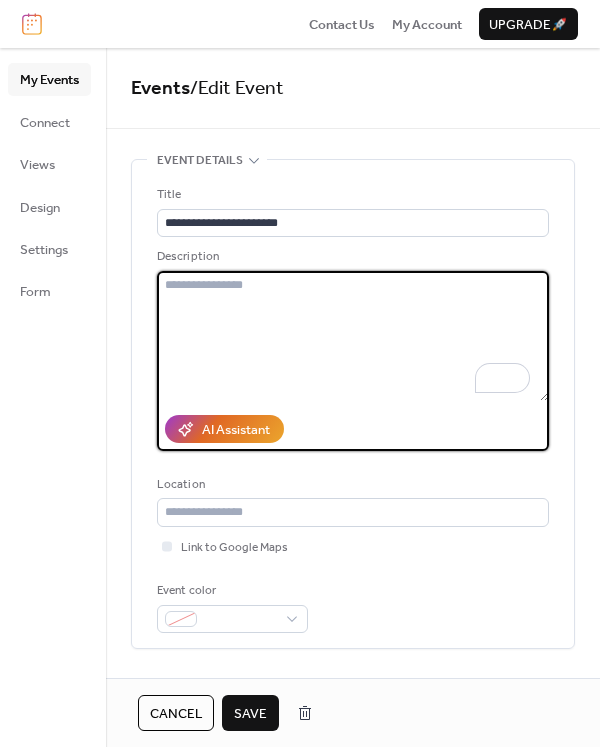 drag, startPoint x: 184, startPoint y: 279, endPoint x: 212, endPoint y: 324, distance: 53 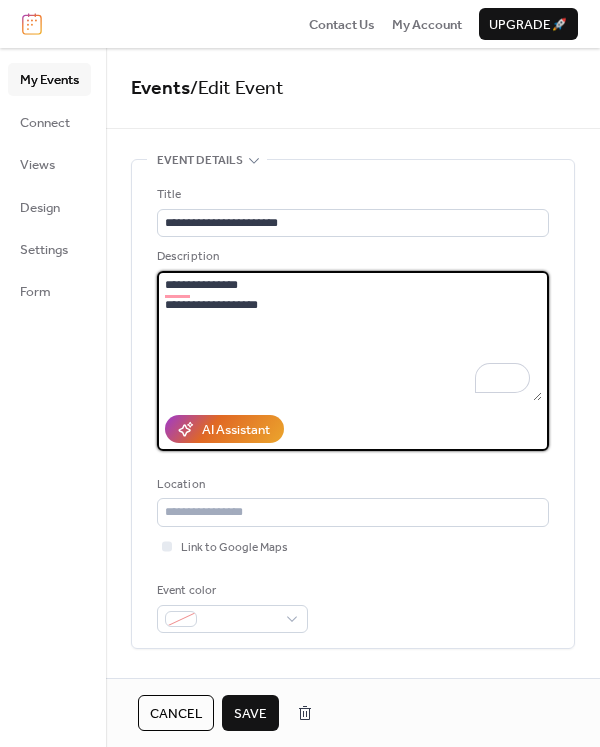 click on "**********" at bounding box center (349, 336) 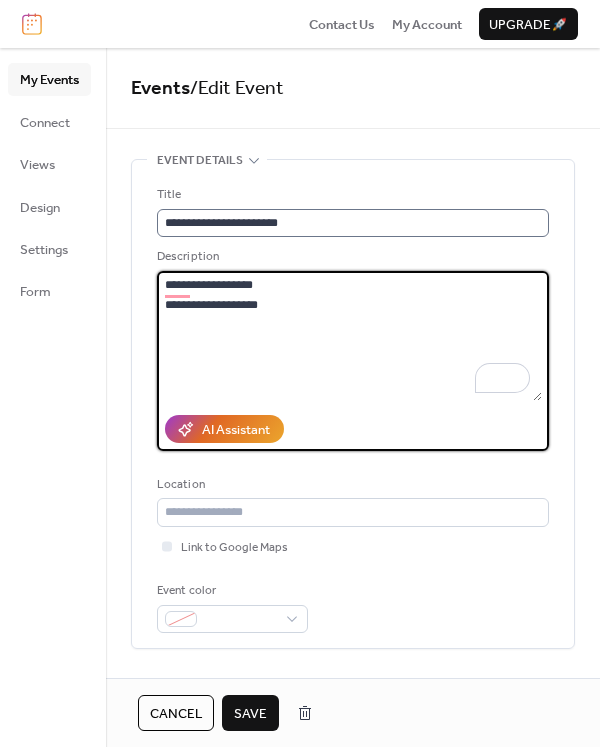 type on "**********" 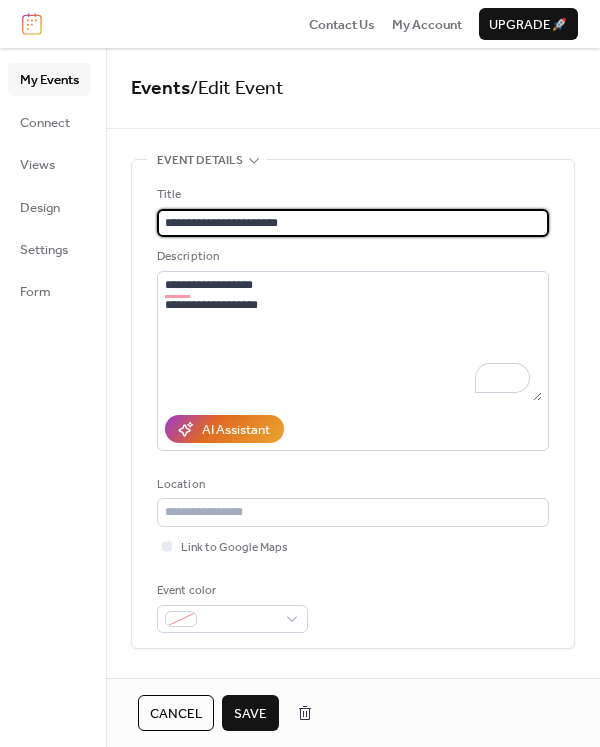 click on "**********" at bounding box center [353, 223] 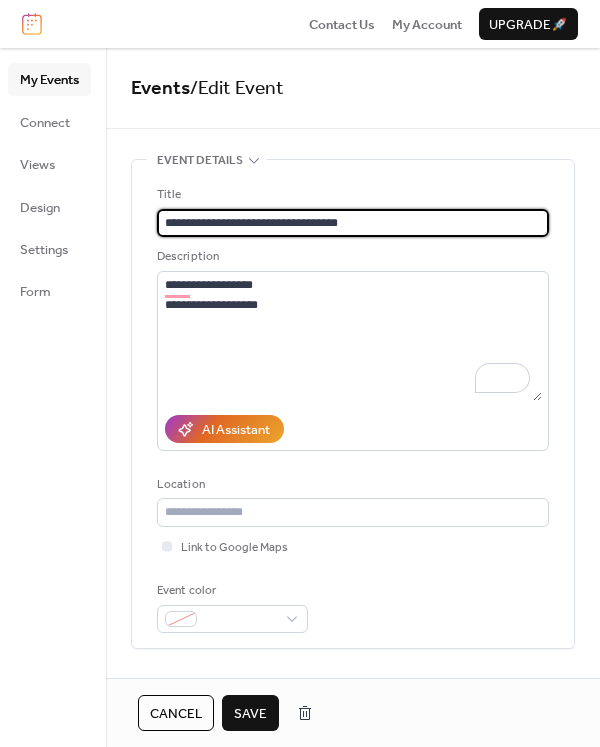 click on "**********" at bounding box center (353, 223) 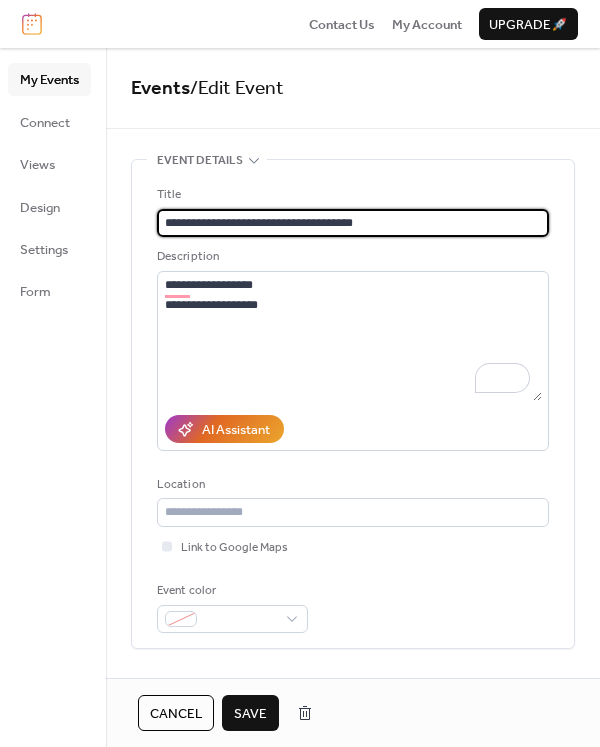 drag, startPoint x: 402, startPoint y: 222, endPoint x: 345, endPoint y: 224, distance: 57.035076 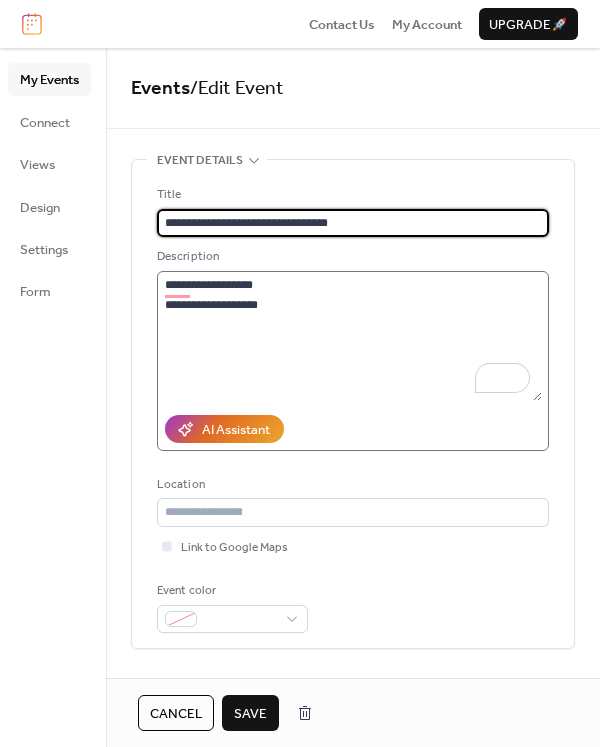 type on "**********" 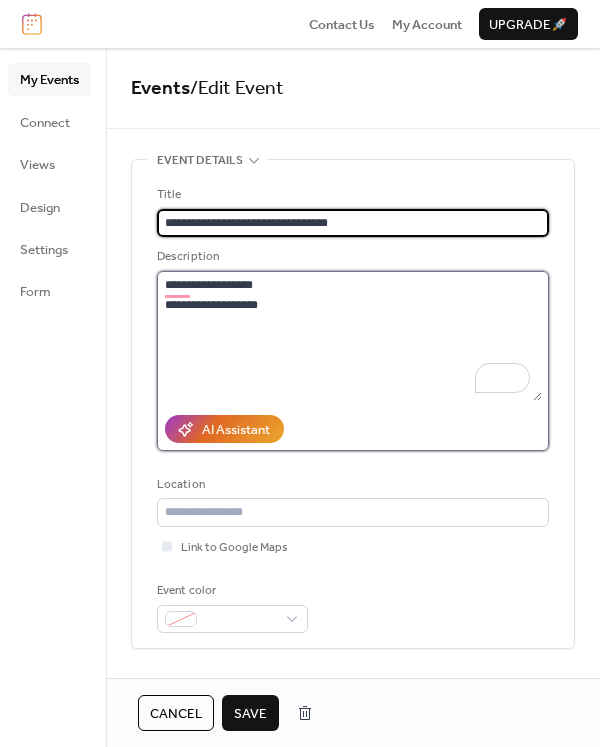 click on "**********" at bounding box center [349, 336] 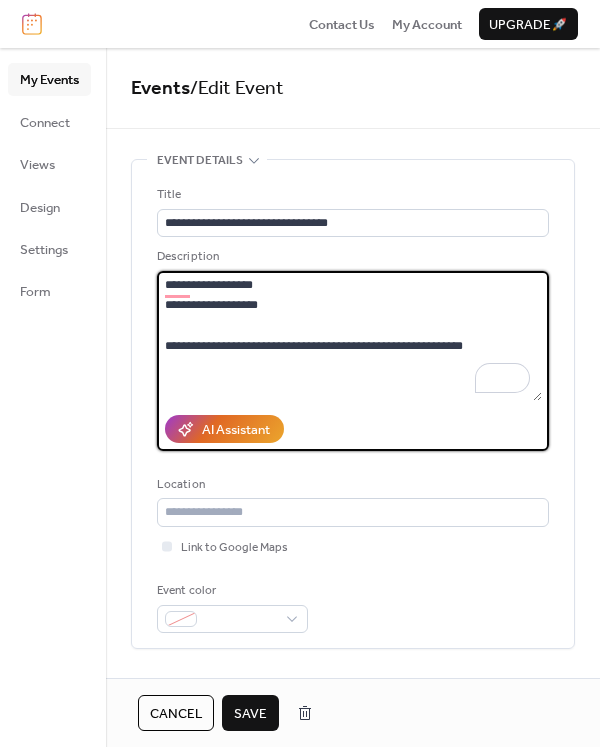 type on "**********" 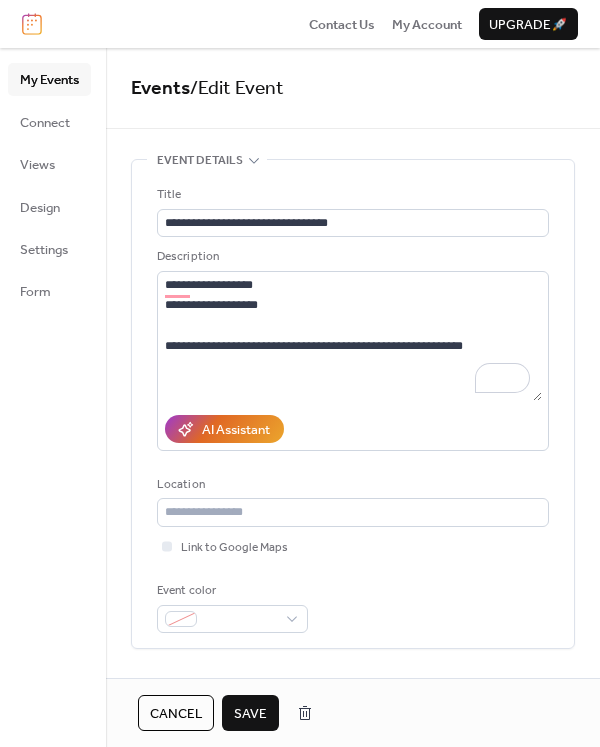 click on "Save" at bounding box center (250, 714) 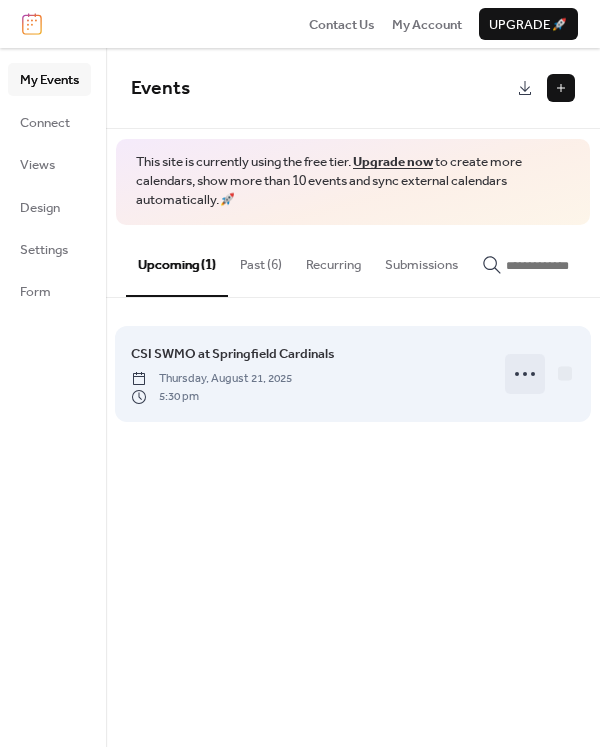 click 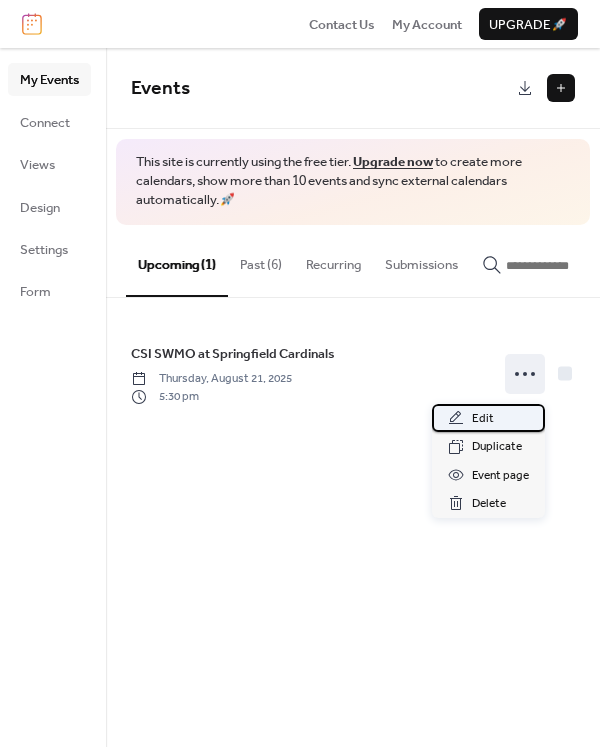 click on "Edit" at bounding box center (483, 419) 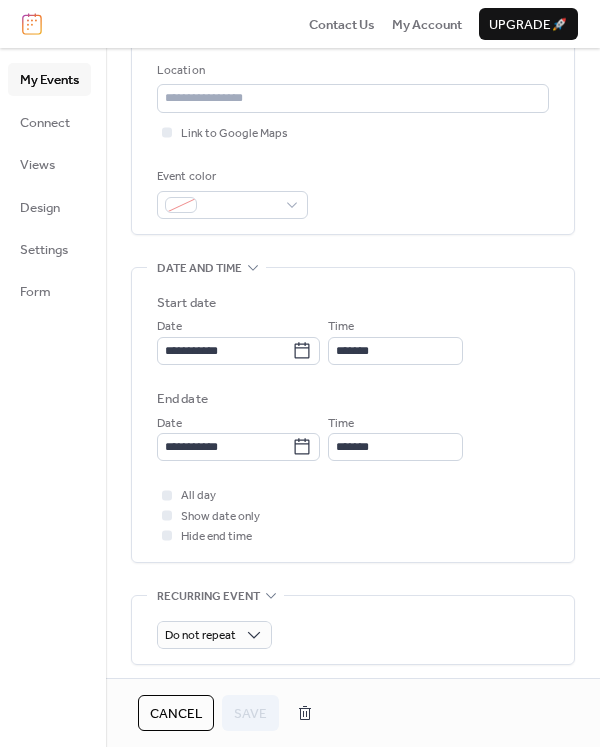 scroll, scrollTop: 400, scrollLeft: 0, axis: vertical 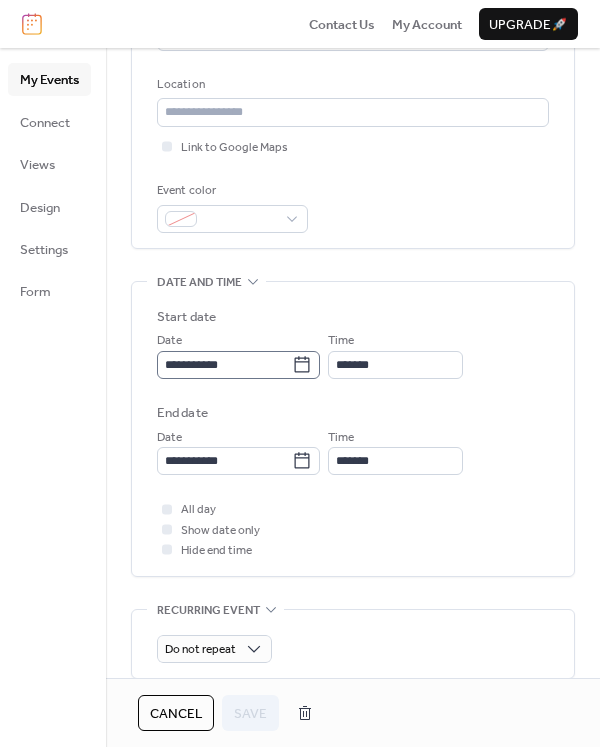 click 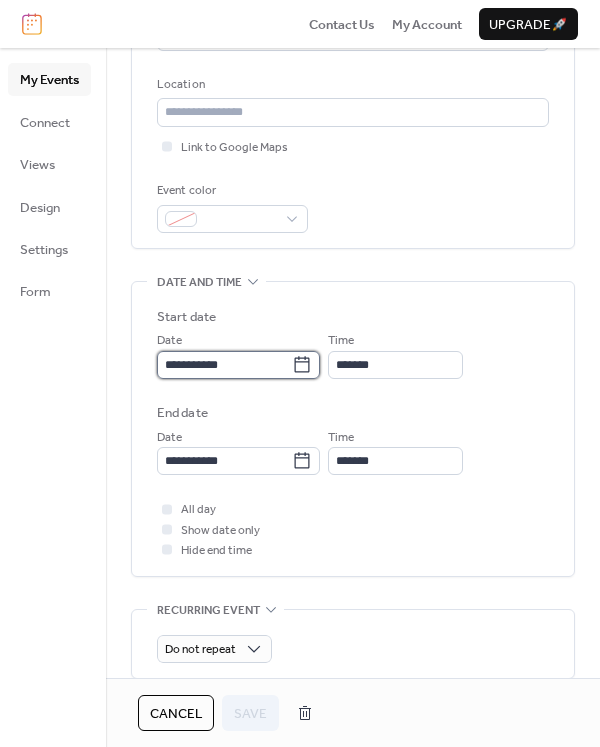 click on "**********" at bounding box center [224, 365] 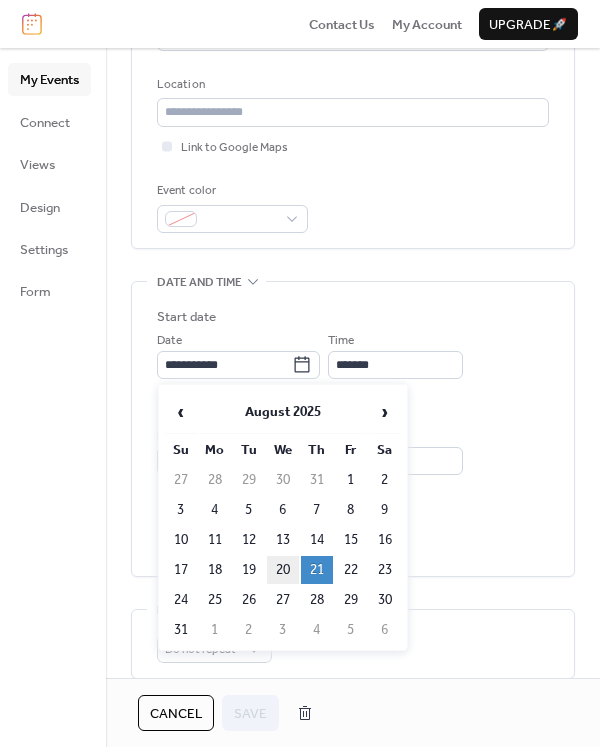click on "20" at bounding box center [283, 570] 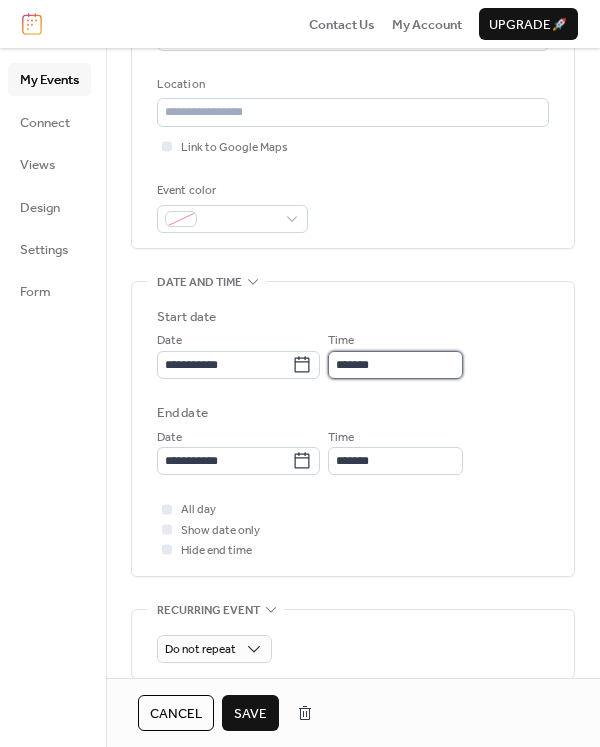 click on "*******" at bounding box center [395, 365] 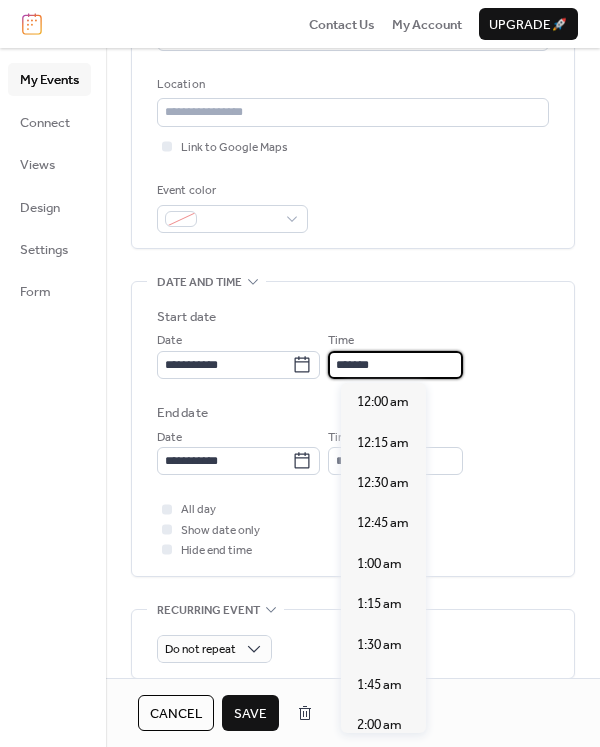 scroll, scrollTop: 2828, scrollLeft: 0, axis: vertical 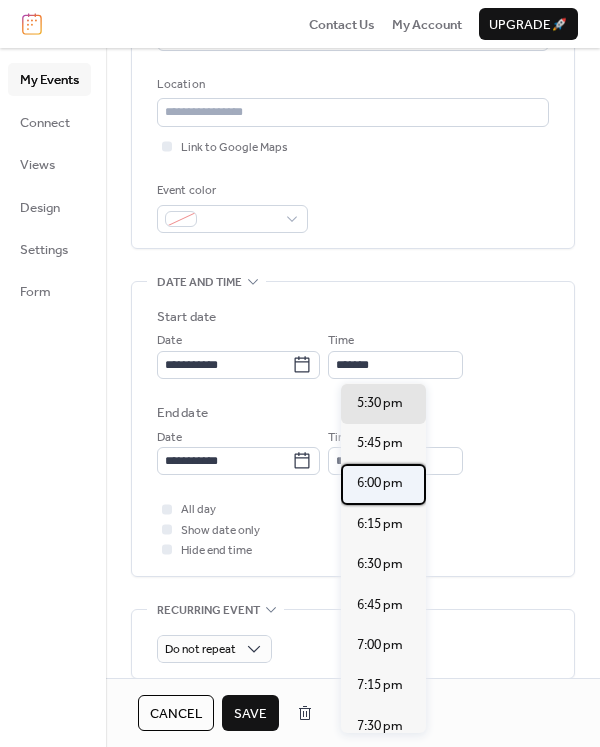 click on "6:00 pm" at bounding box center (380, 483) 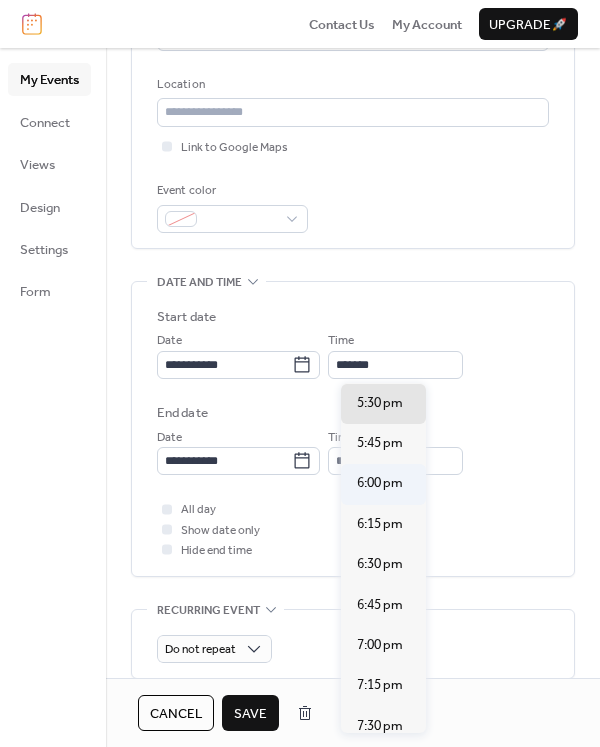 type on "*******" 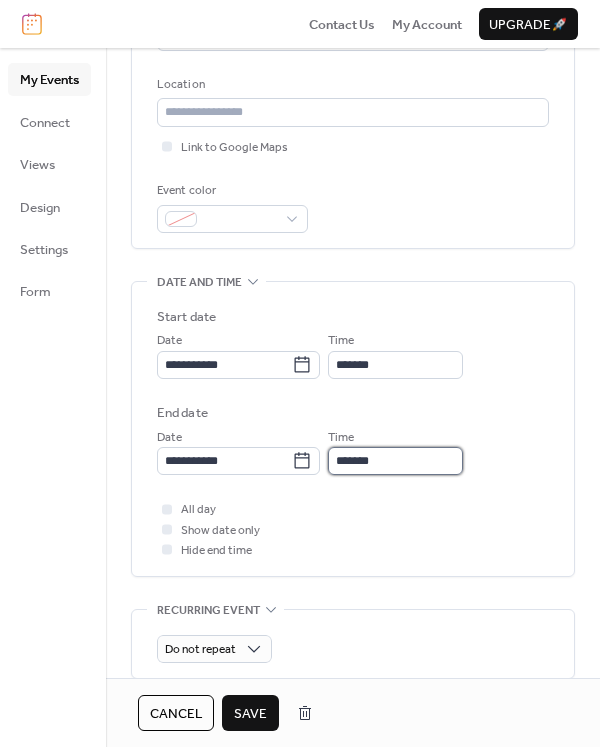 click on "*******" at bounding box center (395, 461) 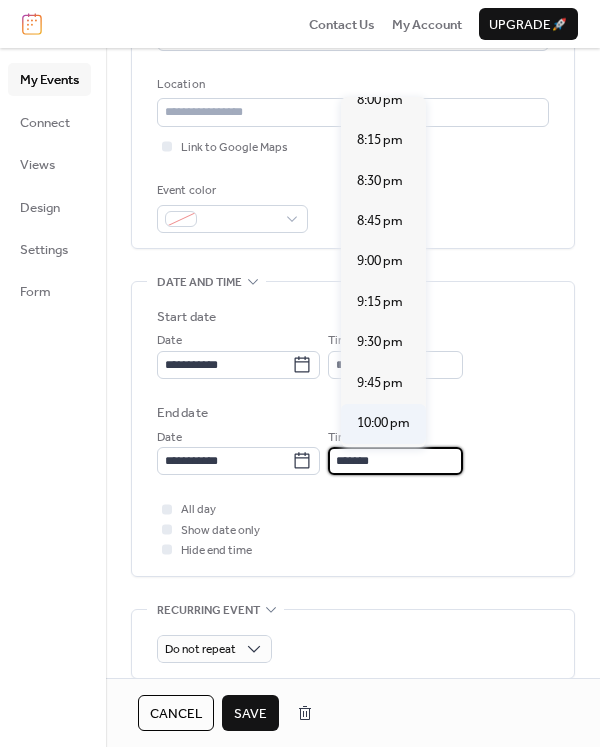 scroll, scrollTop: 300, scrollLeft: 0, axis: vertical 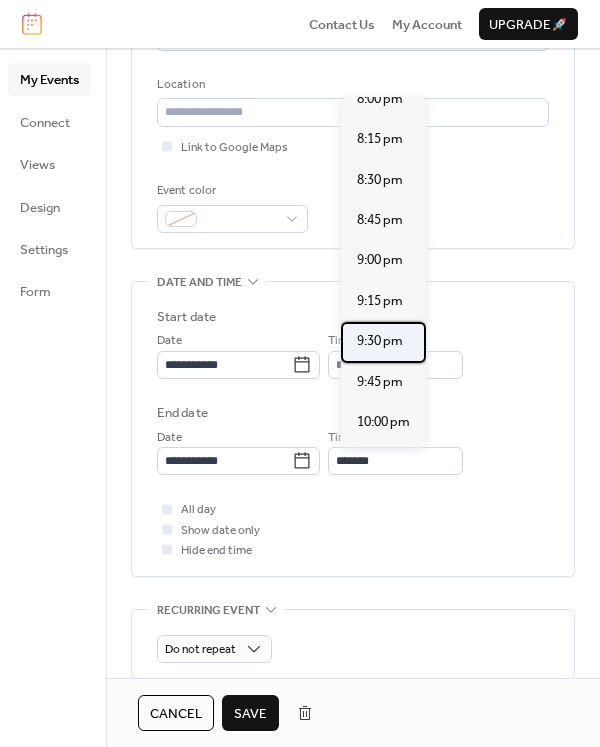 click on "9:30 pm" at bounding box center [380, 341] 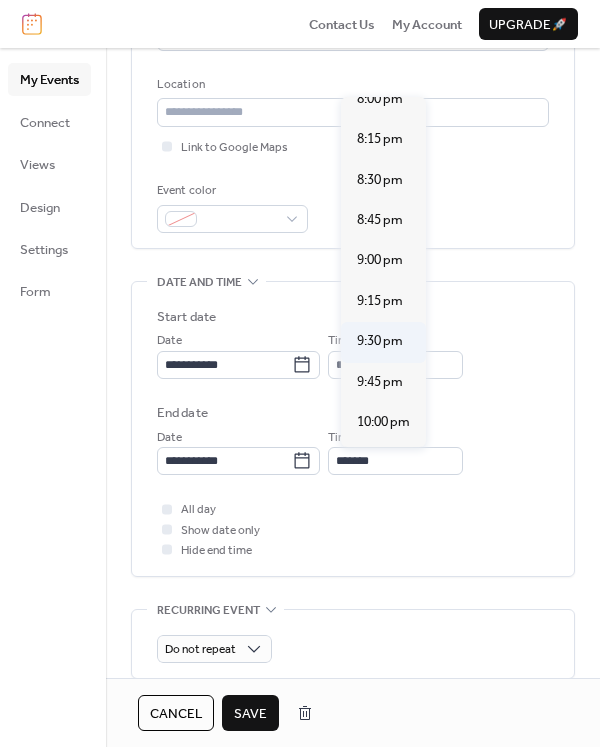 type on "*******" 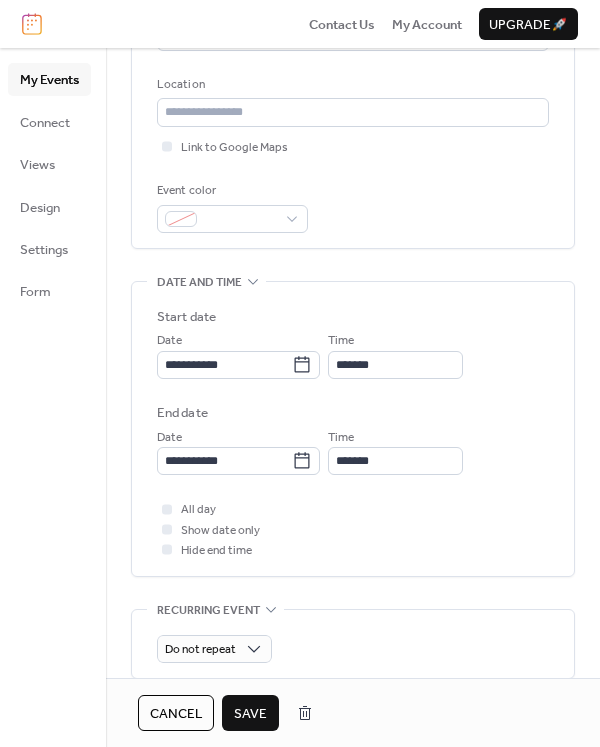 click on "**********" at bounding box center (353, 434) 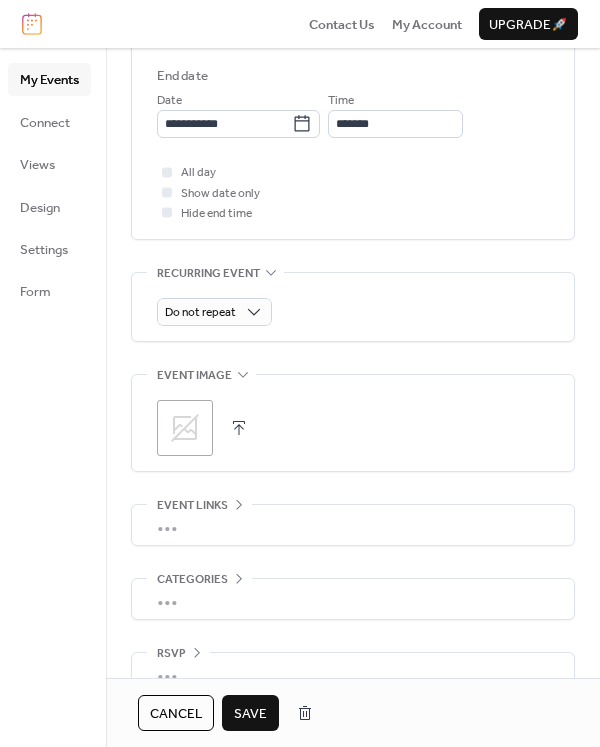 scroll, scrollTop: 773, scrollLeft: 0, axis: vertical 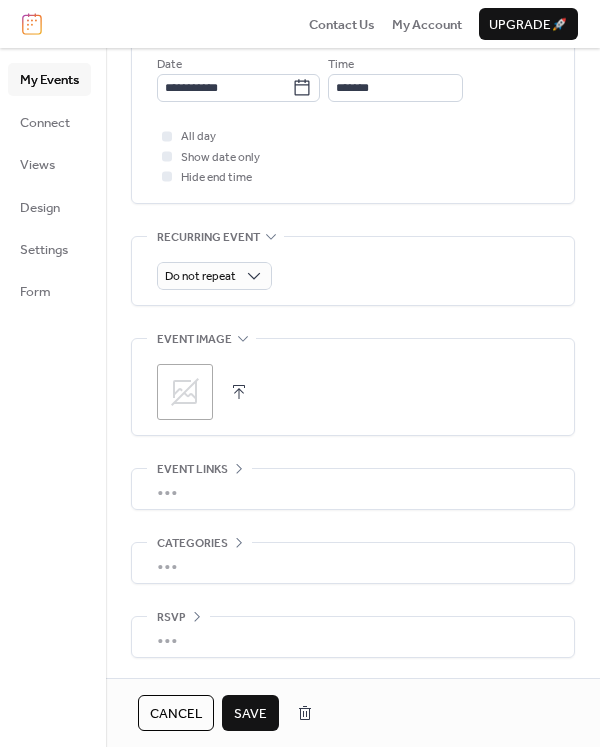 click on "Save" at bounding box center (250, 714) 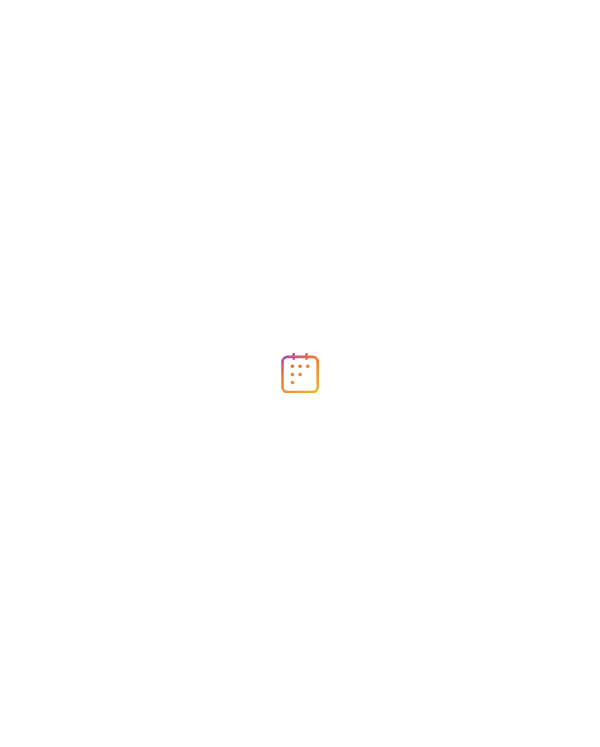 scroll, scrollTop: 0, scrollLeft: 0, axis: both 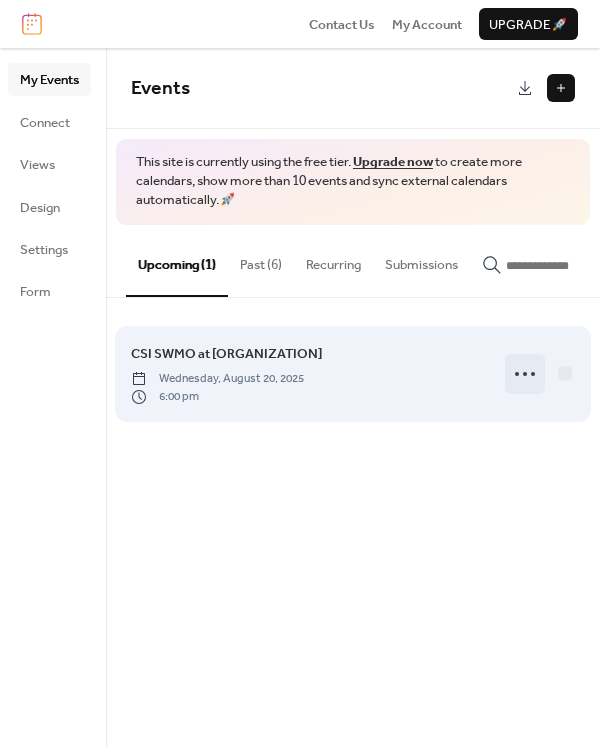 click 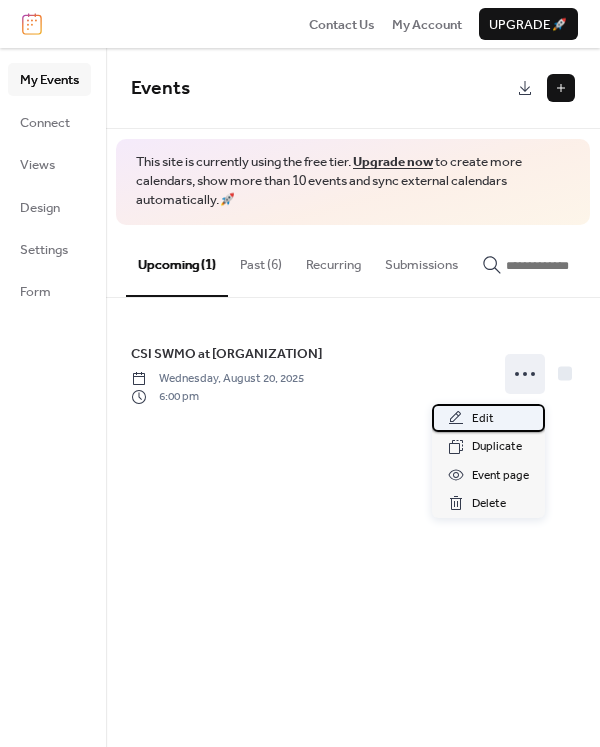 click on "Edit" at bounding box center [483, 419] 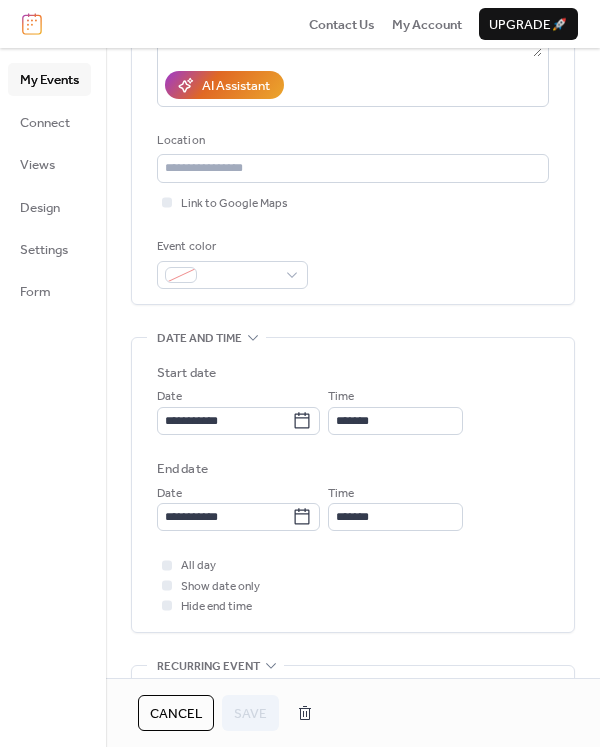 scroll, scrollTop: 400, scrollLeft: 0, axis: vertical 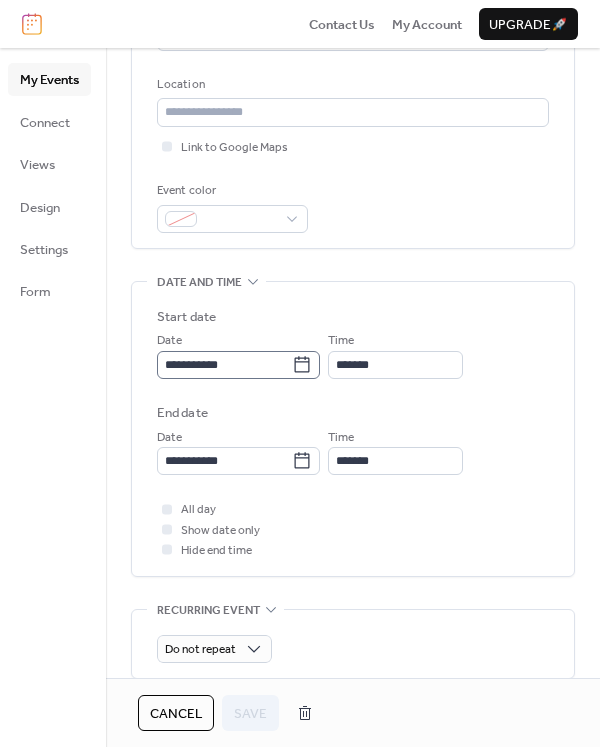 click 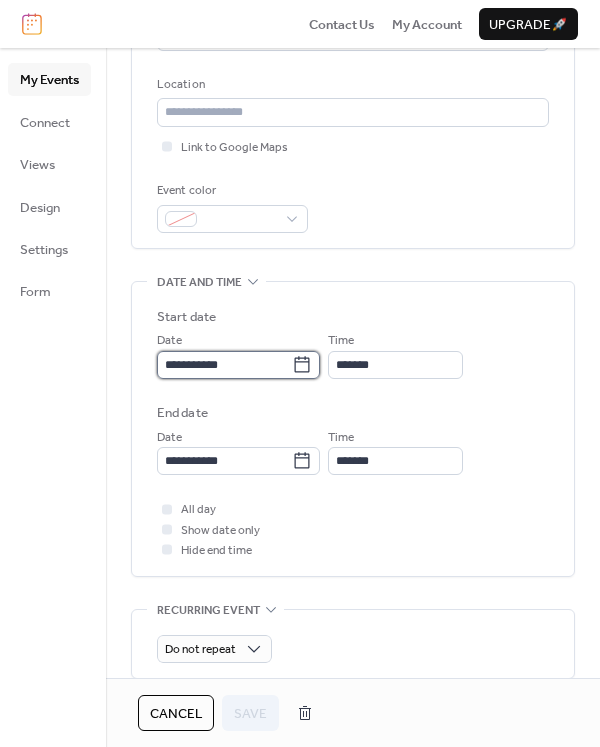 click on "**********" at bounding box center (224, 365) 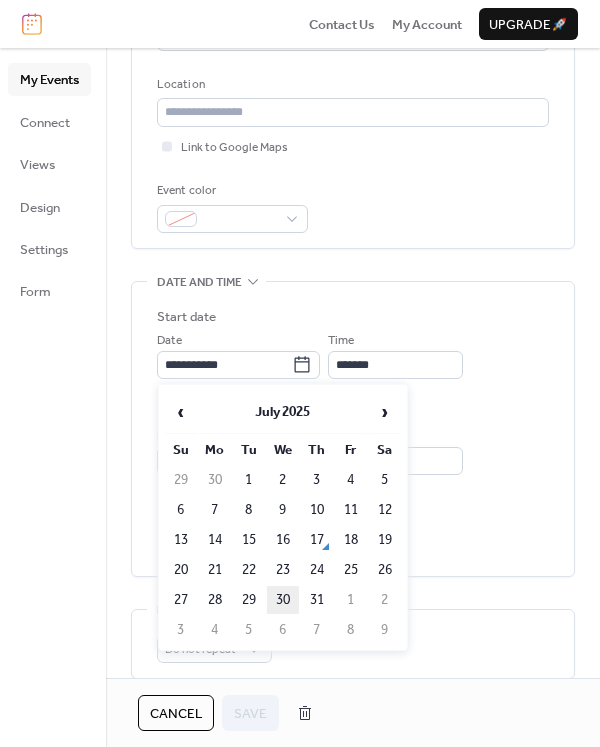 click on "30" at bounding box center [283, 600] 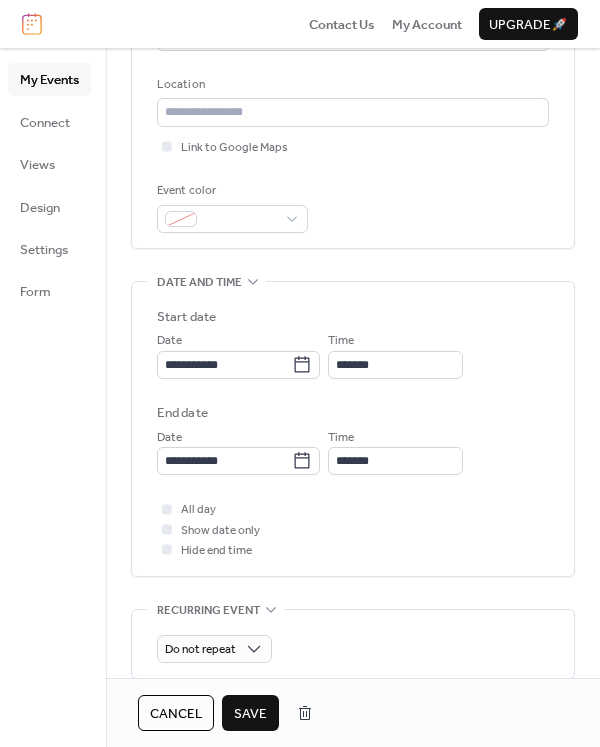 click on "Save" at bounding box center (250, 714) 